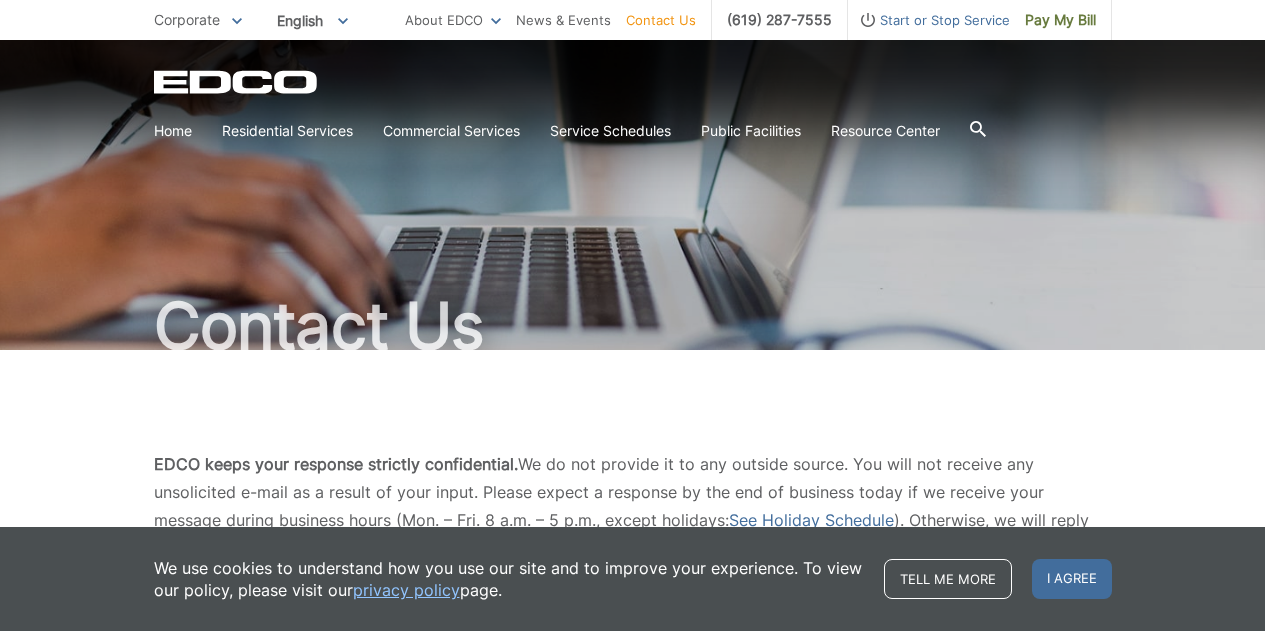 scroll, scrollTop: 0, scrollLeft: 0, axis: both 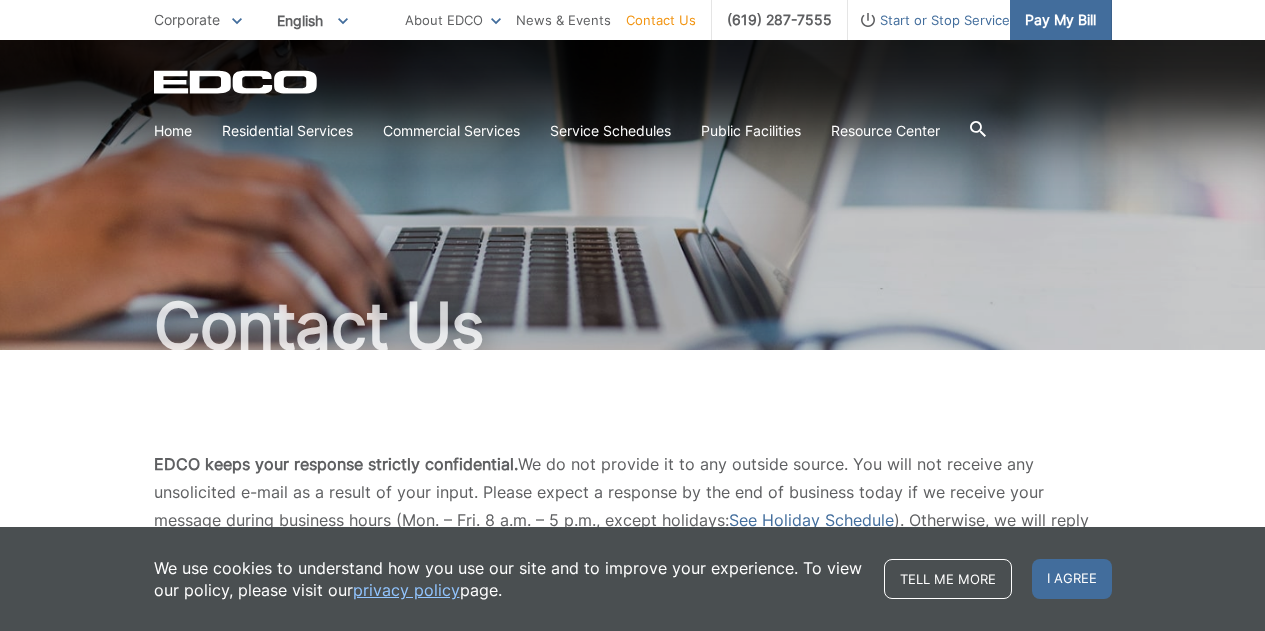 click on "Pay My Bill" at bounding box center [1060, 20] 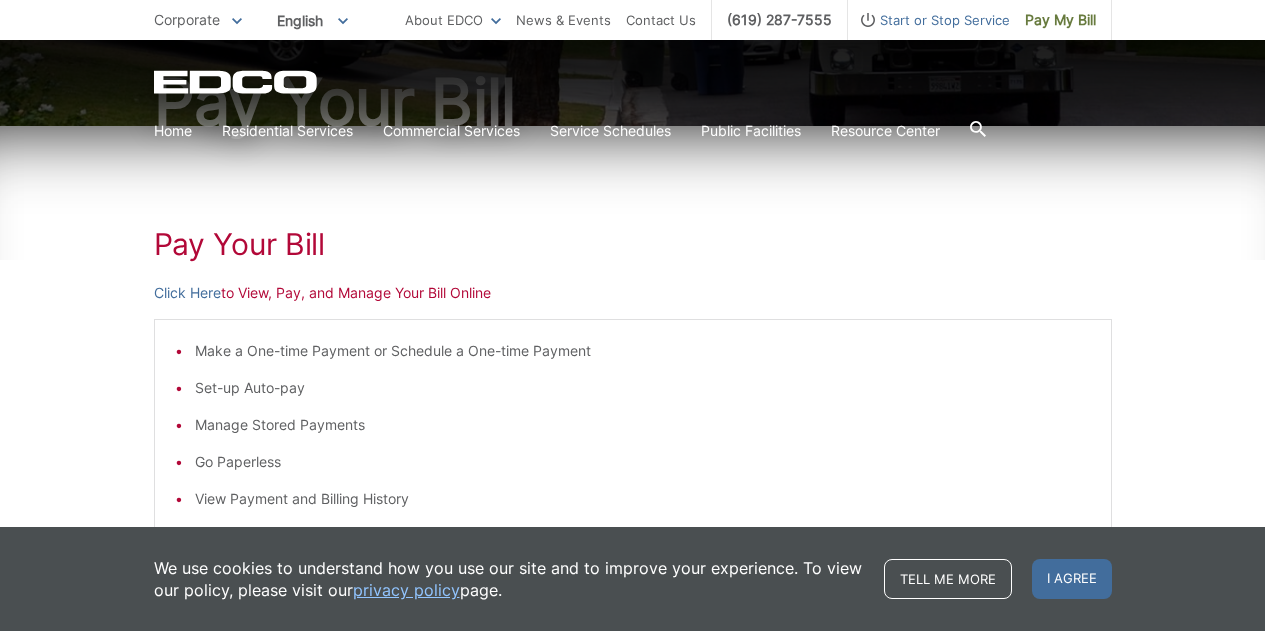 scroll, scrollTop: 223, scrollLeft: 0, axis: vertical 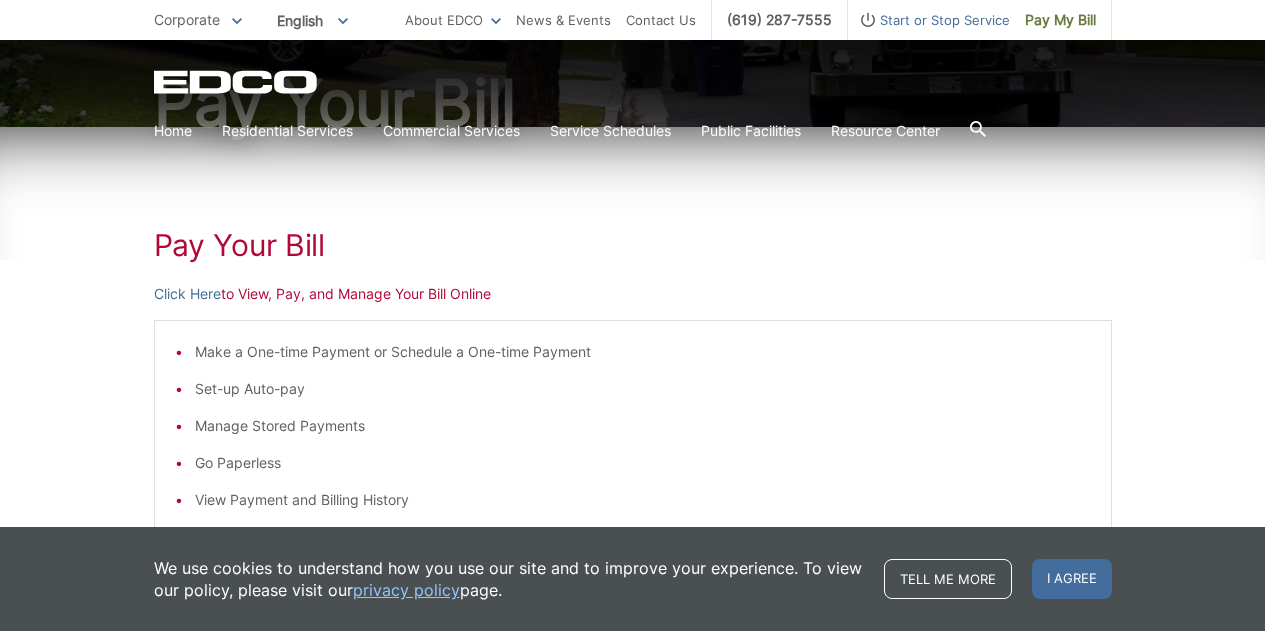 click on "Click Here  to View, Pay, and Manage Your Bill Online" at bounding box center [633, 294] 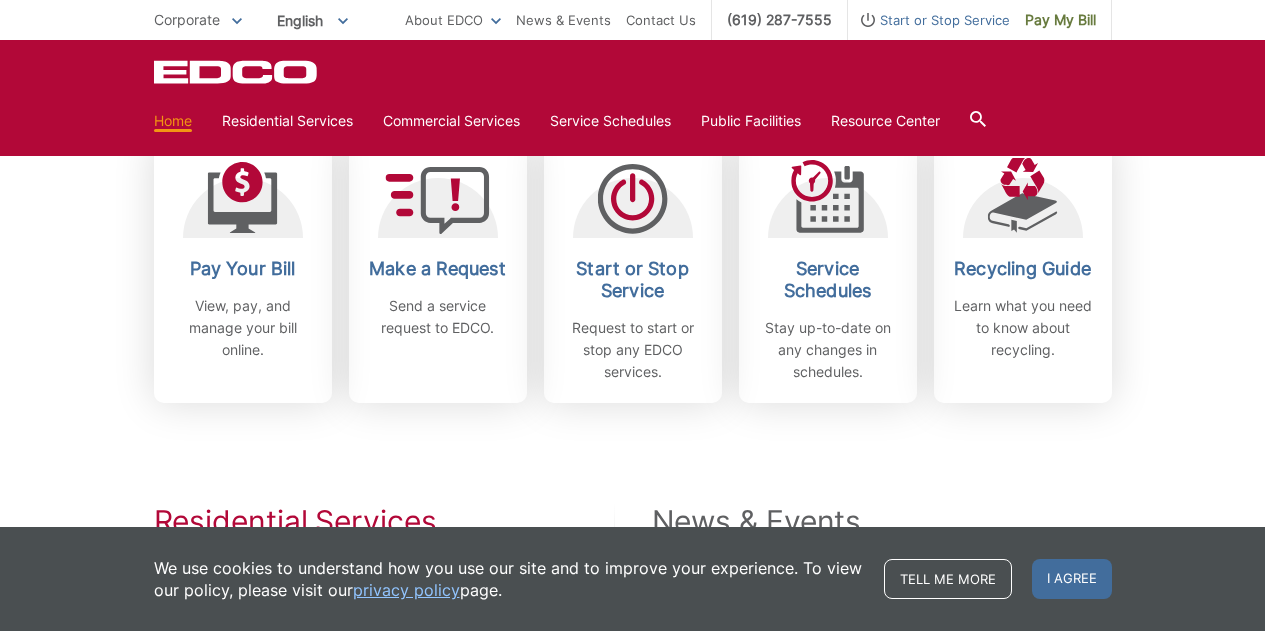 scroll, scrollTop: 603, scrollLeft: 0, axis: vertical 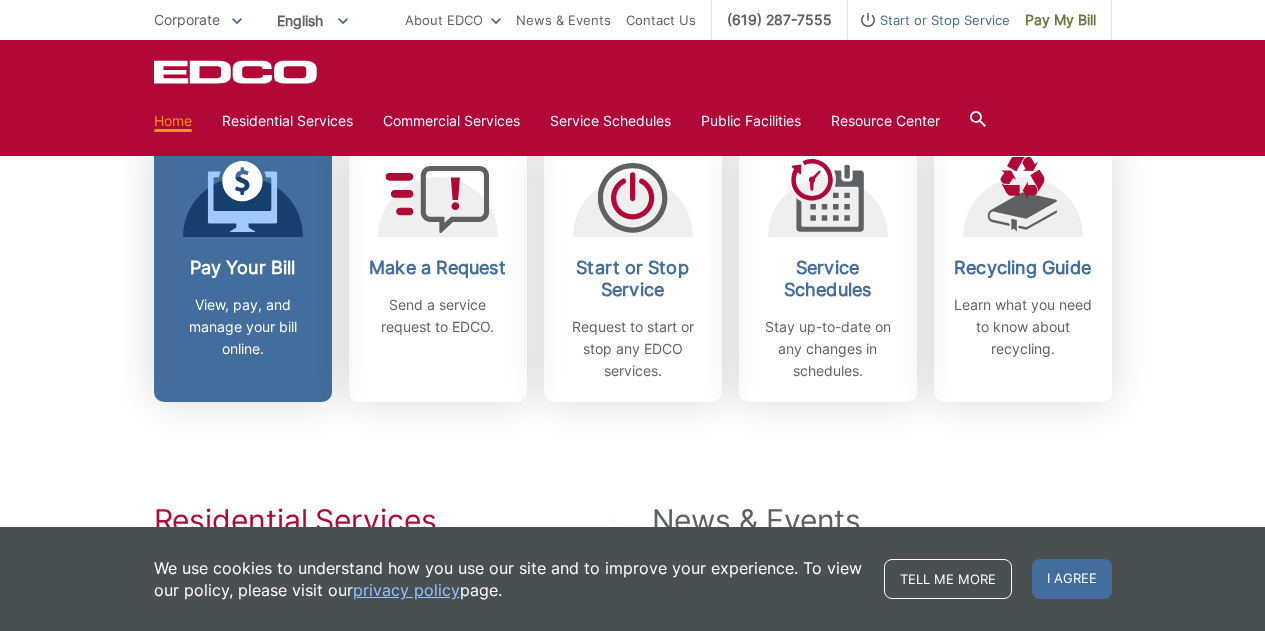 click on "View, pay, and manage your bill online." at bounding box center (243, 327) 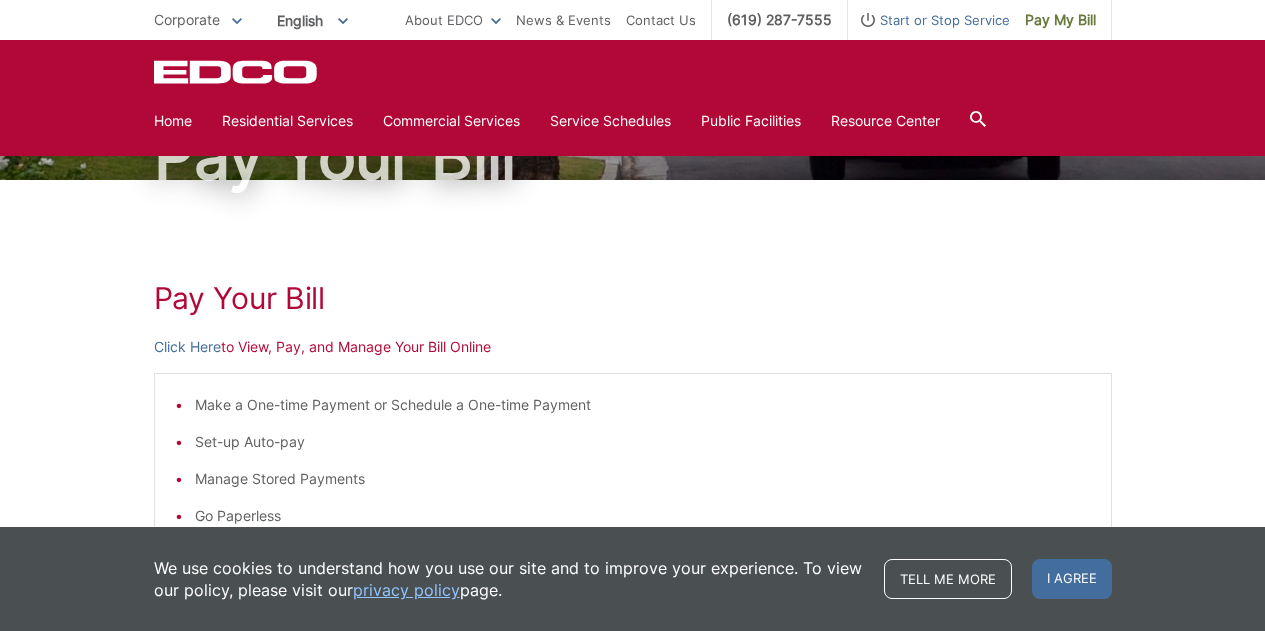 scroll, scrollTop: 170, scrollLeft: 0, axis: vertical 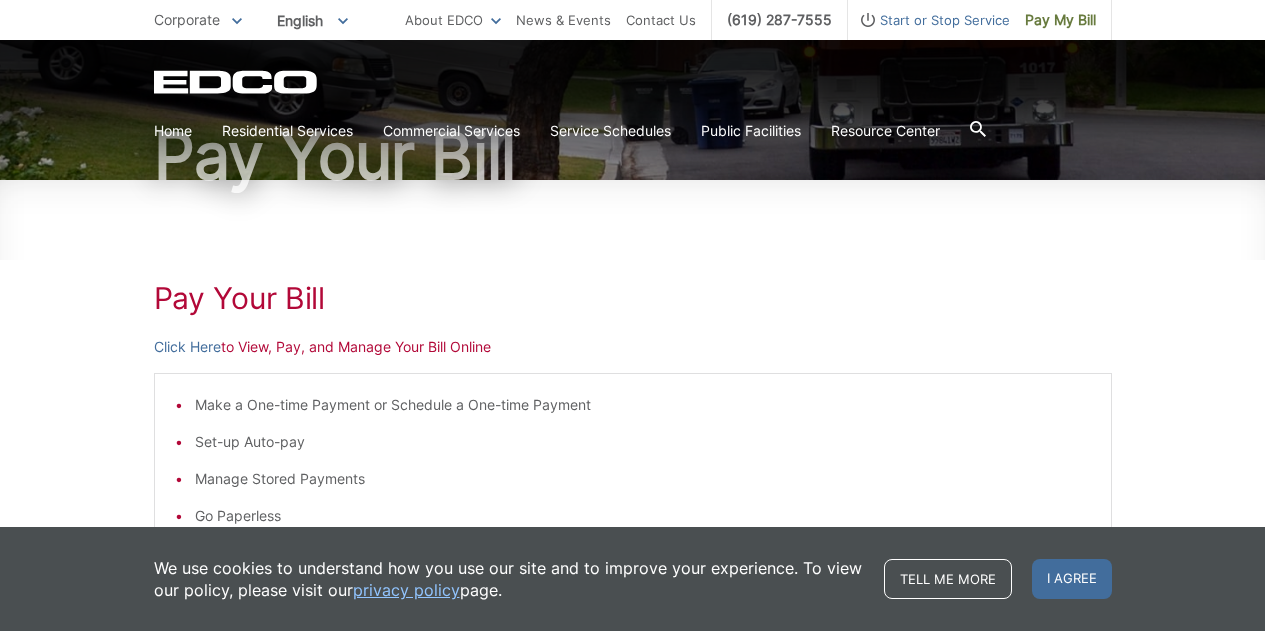 click on "Click Here  to View, Pay, and Manage Your Bill Online" at bounding box center (633, 347) 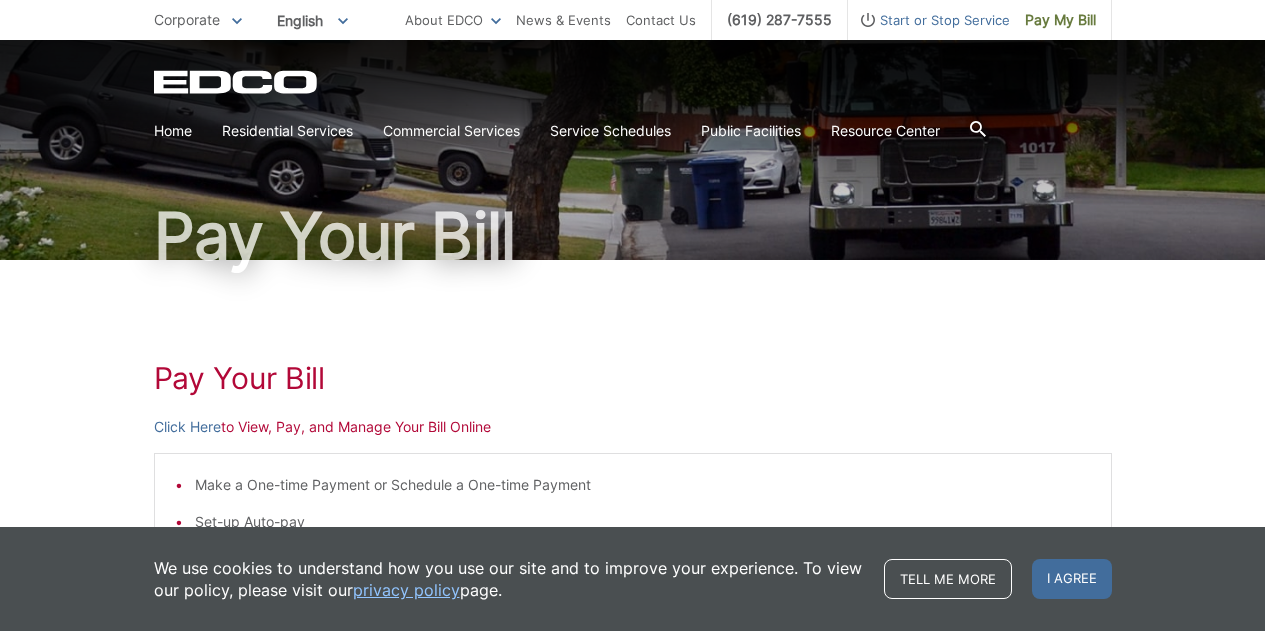 click on "Click Here  to View, Pay, and Manage Your Bill Online" at bounding box center (633, 427) 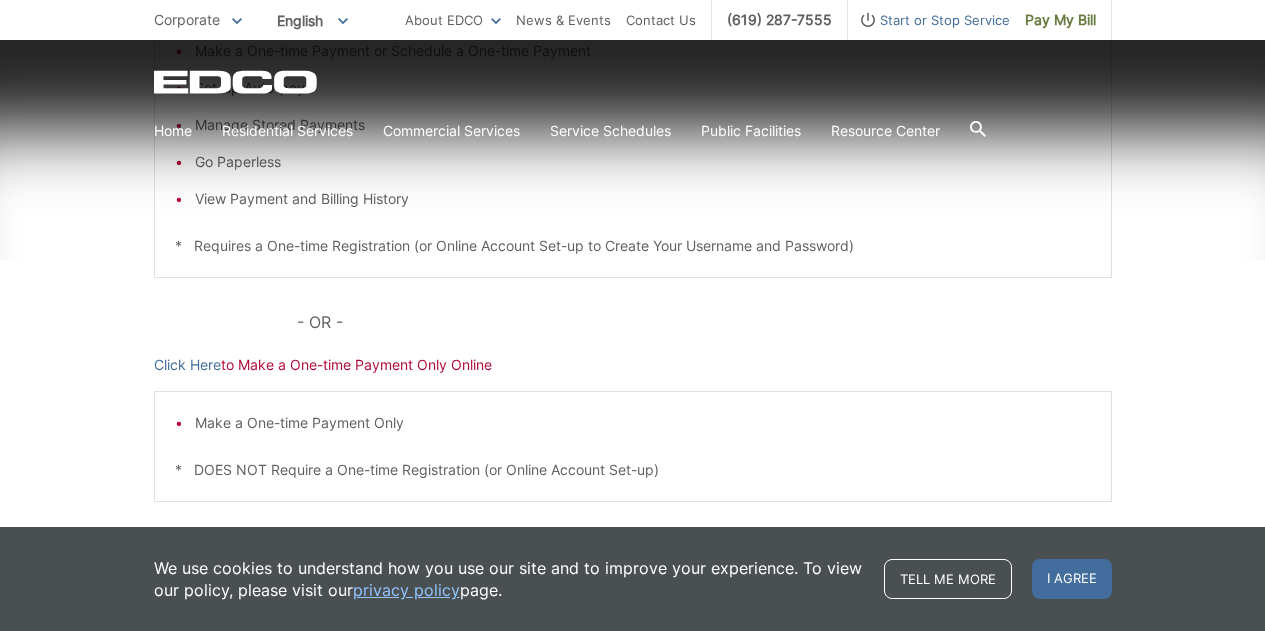 scroll, scrollTop: 525, scrollLeft: 0, axis: vertical 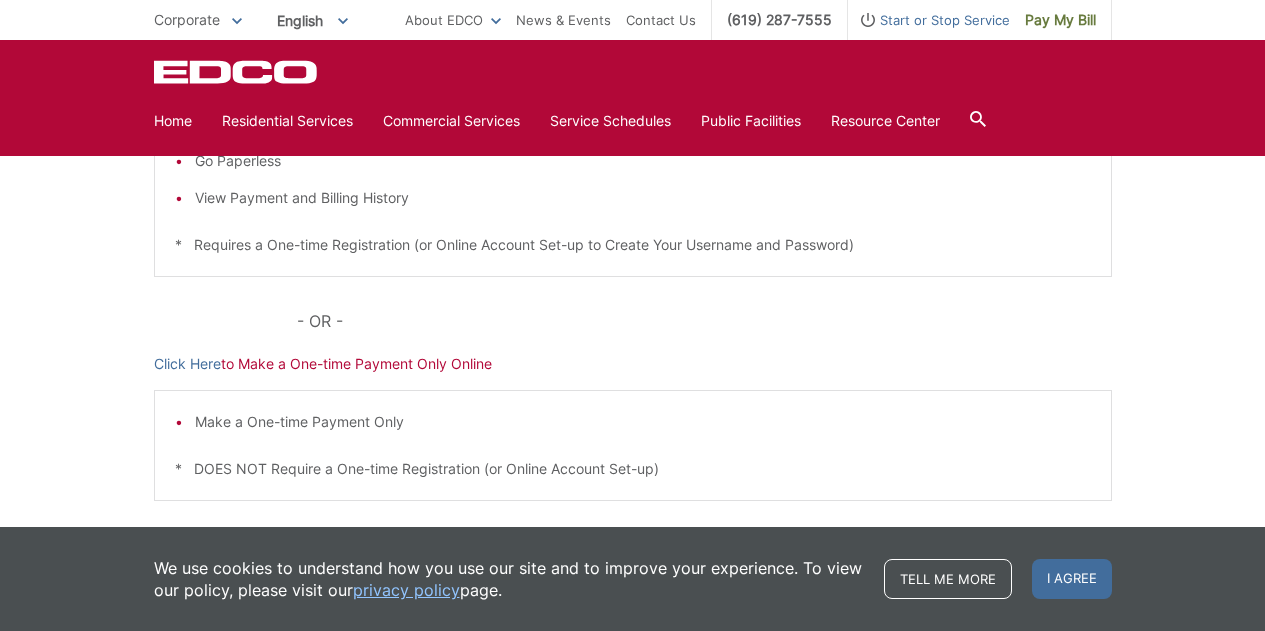 click on "Pay Your Bill
Click Here  to View, Pay, and Manage Your Bill Online
Make a One-time Payment or Schedule a One-time Payment
Set-up Auto-pay
Manage Stored Payments
Go Paperless
View Payment and Billing History
*   Requires a One-time Registration (or Online Account Set-up to Create Your Username and Password)
- OR -
Click Here  to Make a One-time Payment Only Online
Make a One-time Payment Only
*   DOES NOT Require a One-time Registration (or Online Account Set-up)" at bounding box center (633, 228) 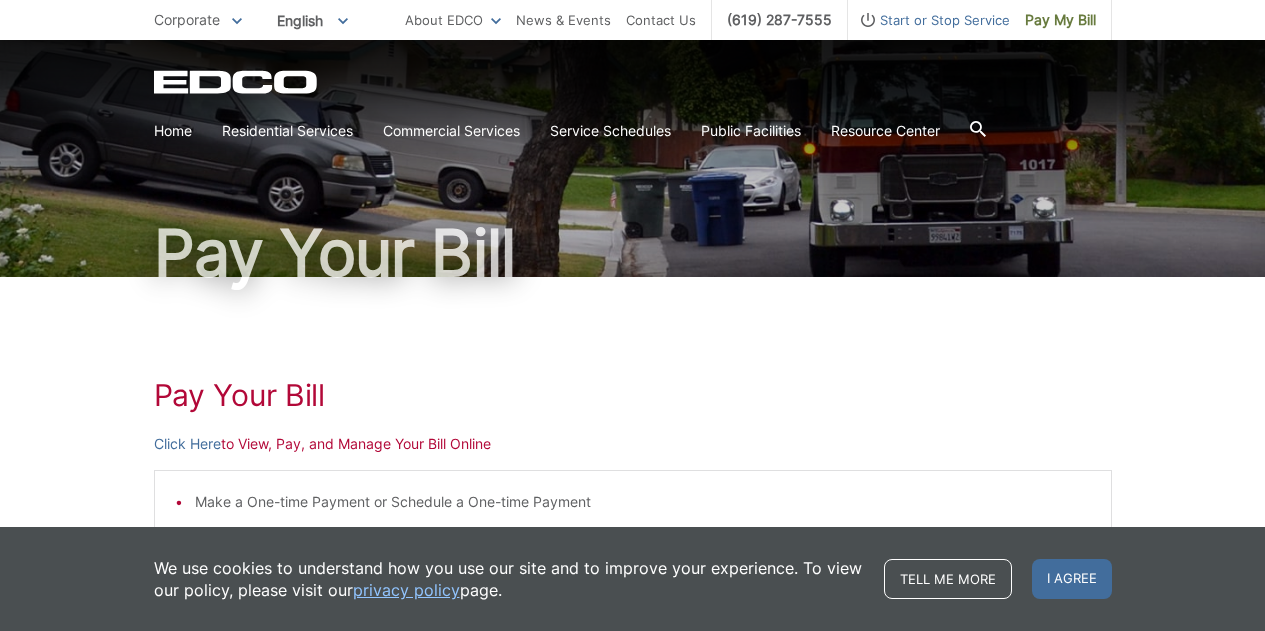 scroll, scrollTop: 0, scrollLeft: 0, axis: both 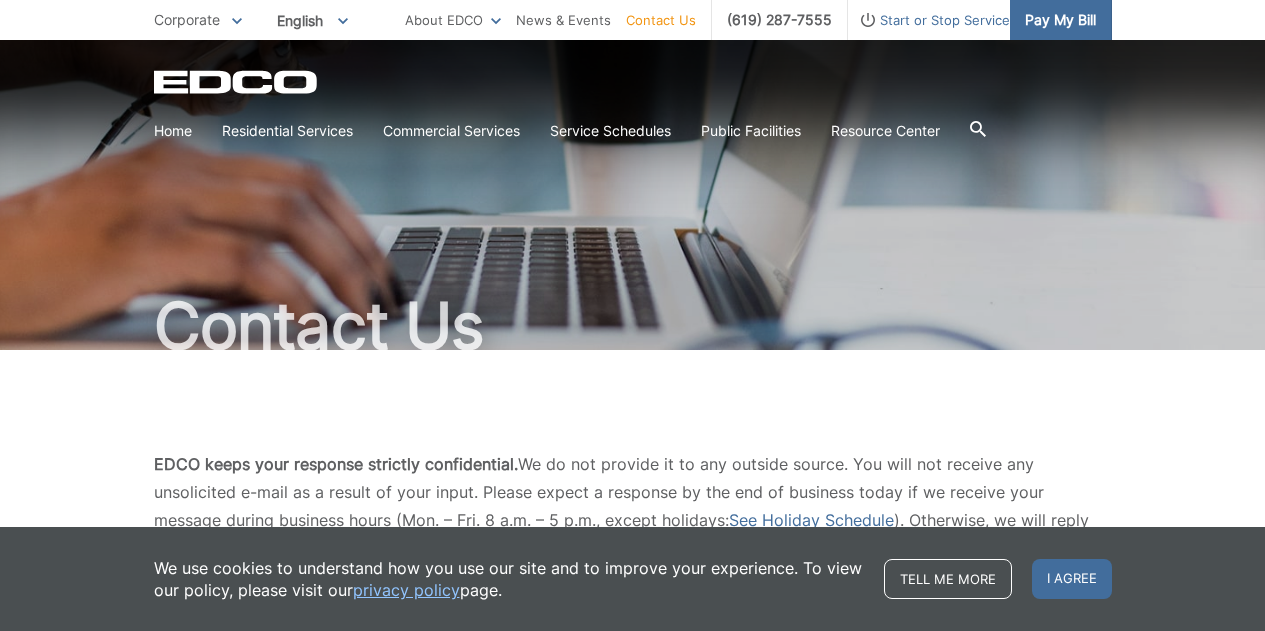 click on "Pay My Bill" at bounding box center [1060, 20] 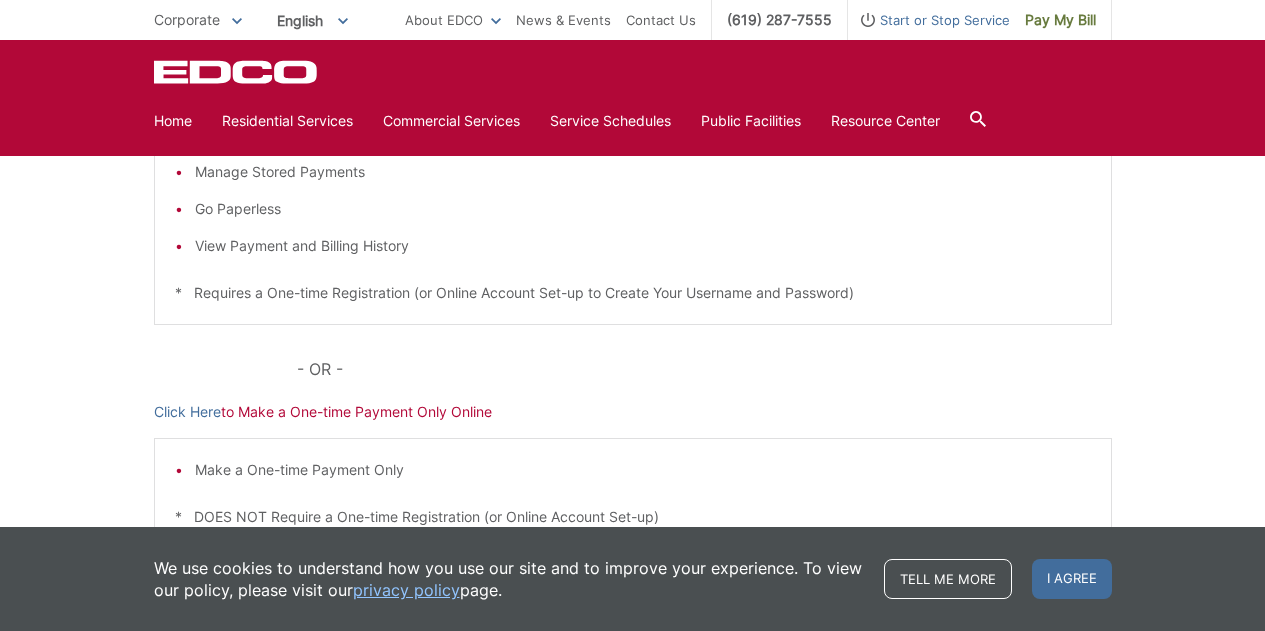 scroll, scrollTop: 627, scrollLeft: 0, axis: vertical 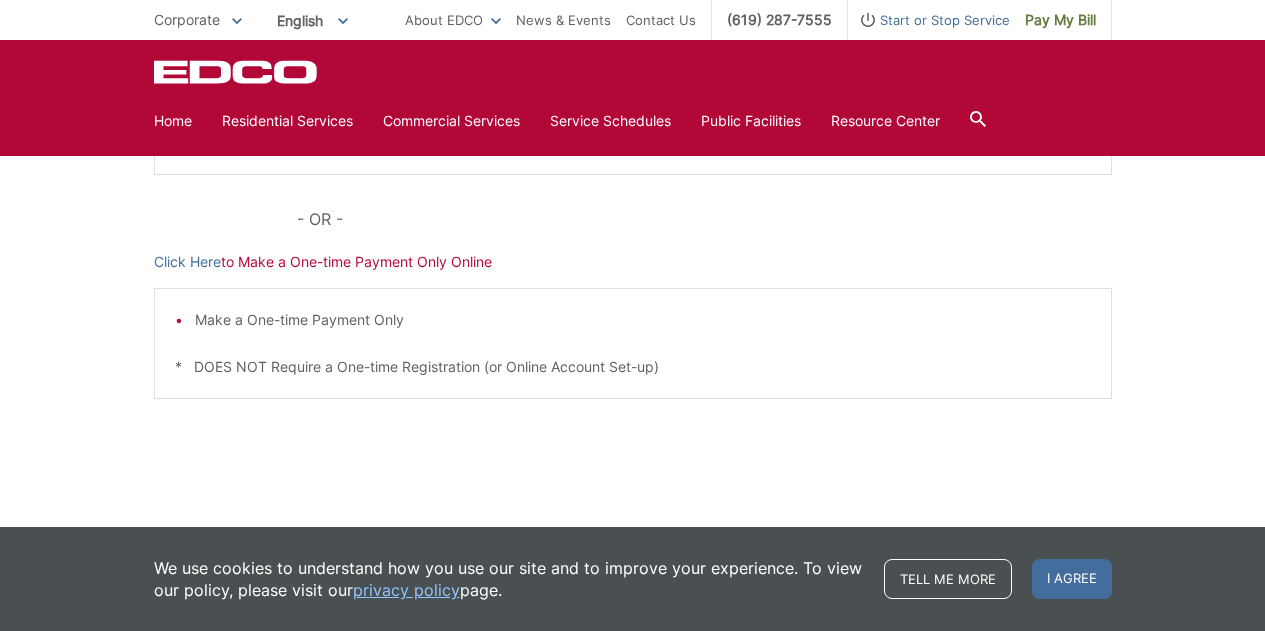 click on "Click Here  to Make a One-time Payment Only Online" at bounding box center [633, 262] 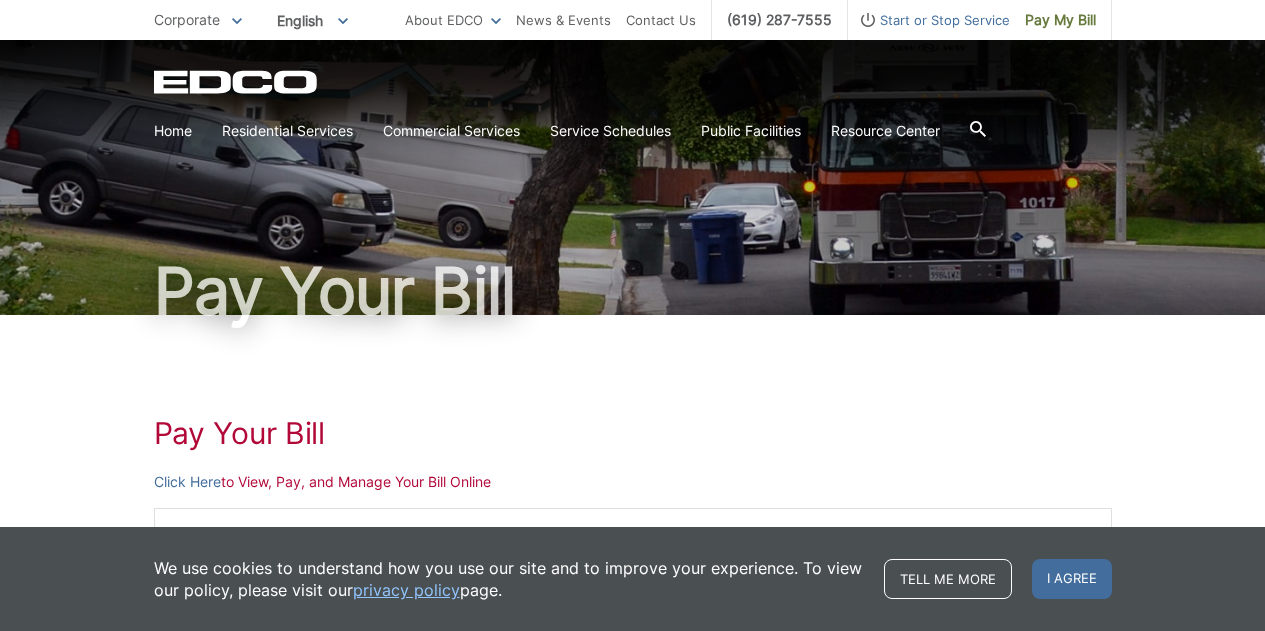 scroll, scrollTop: 0, scrollLeft: 0, axis: both 